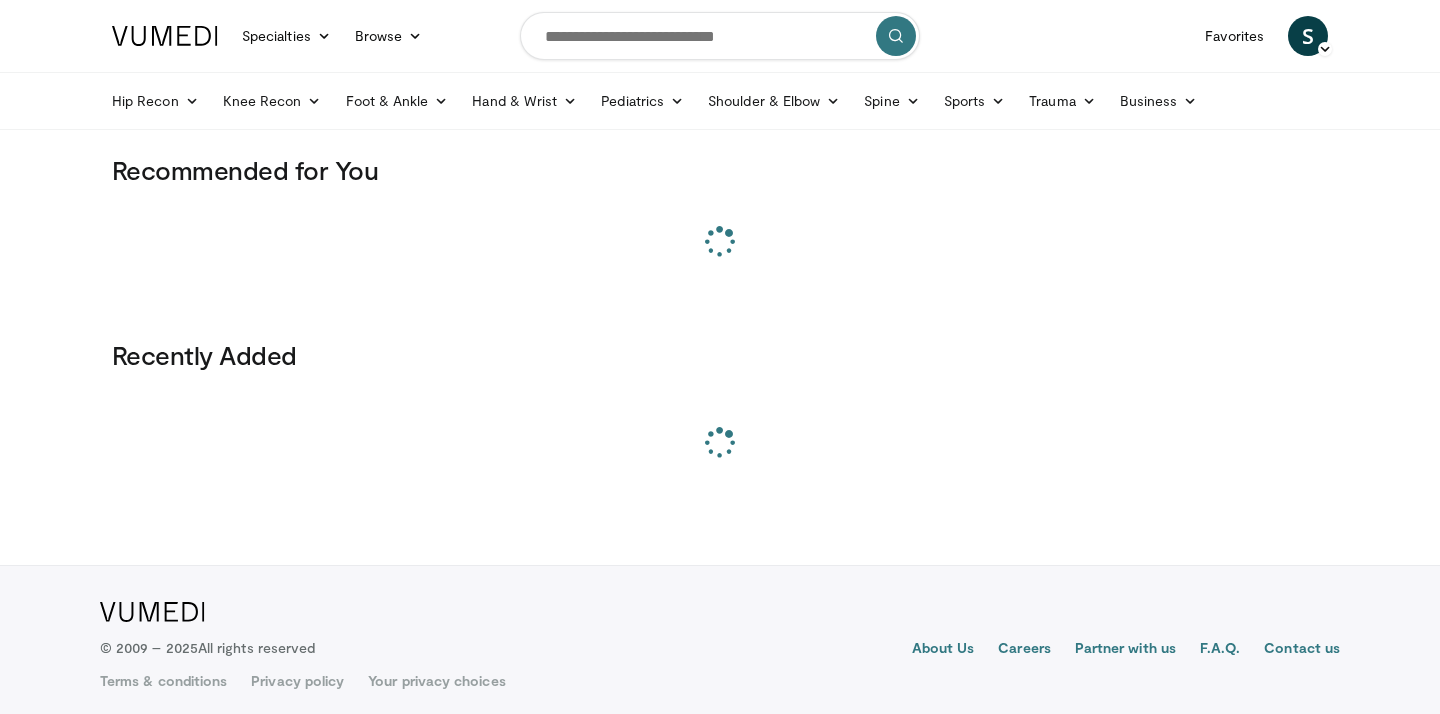scroll, scrollTop: 0, scrollLeft: 0, axis: both 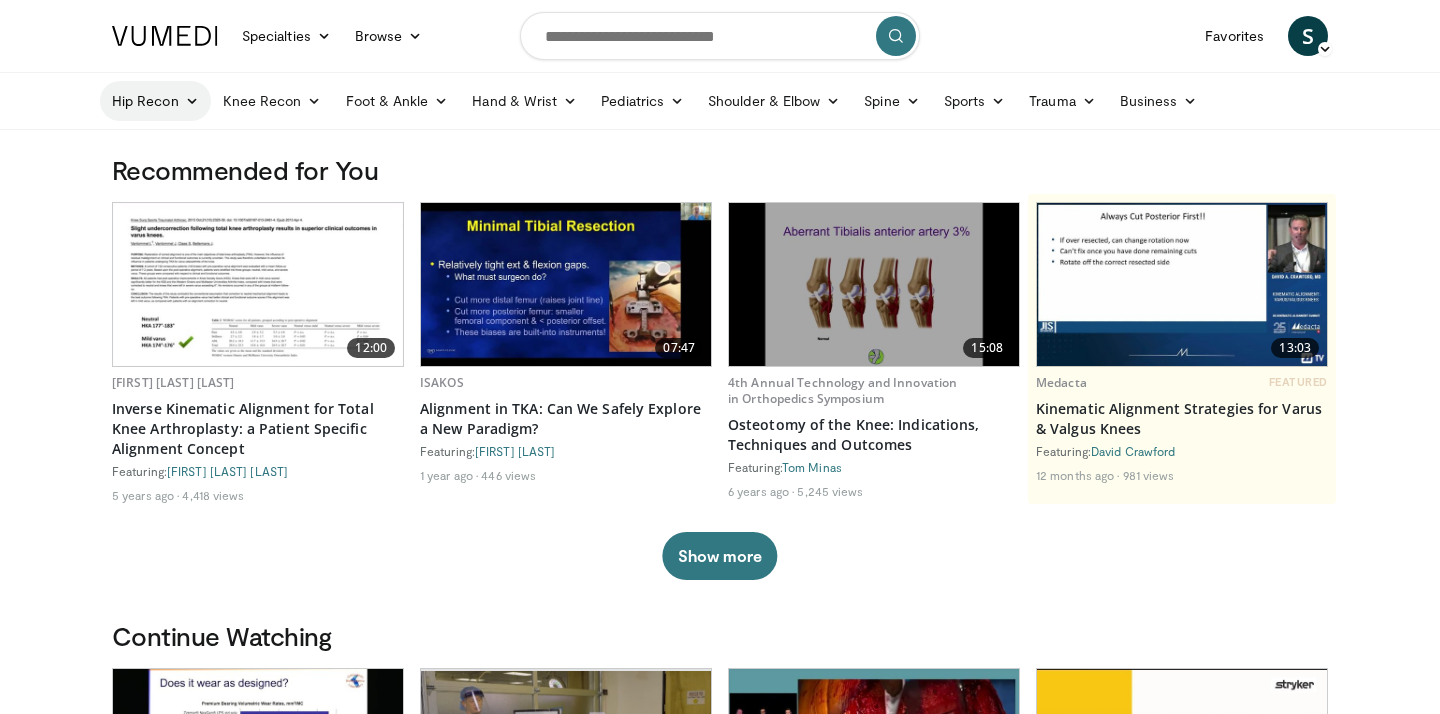 click on "Hip Recon" at bounding box center (155, 101) 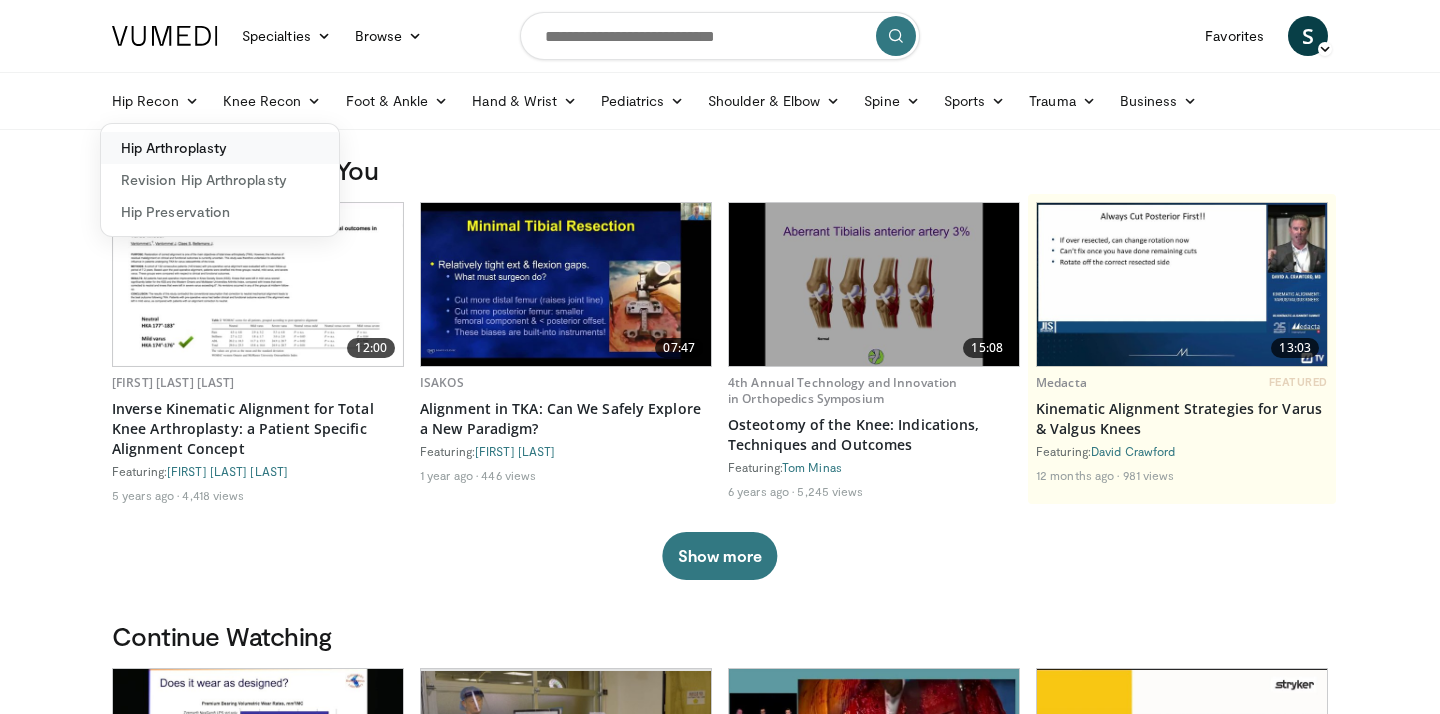 click on "Hip Arthroplasty" at bounding box center (220, 148) 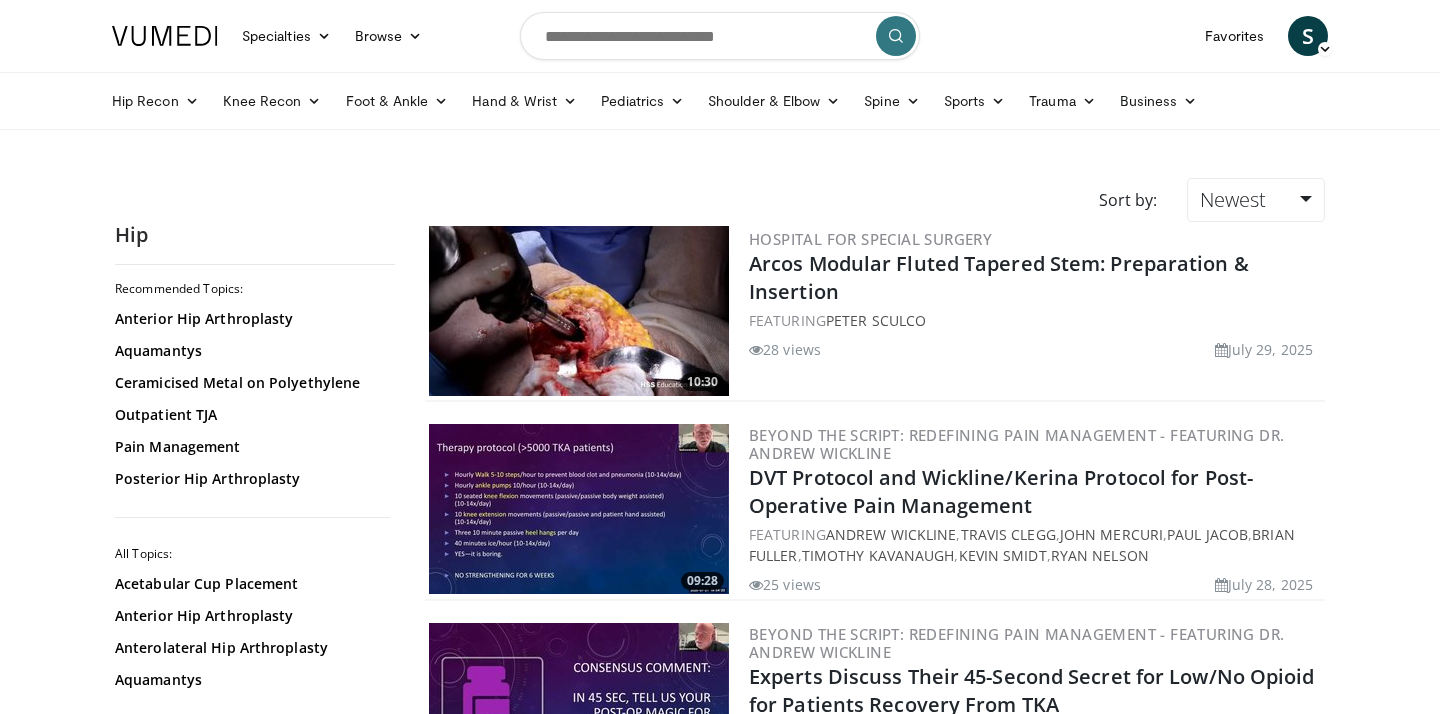 scroll, scrollTop: 0, scrollLeft: 0, axis: both 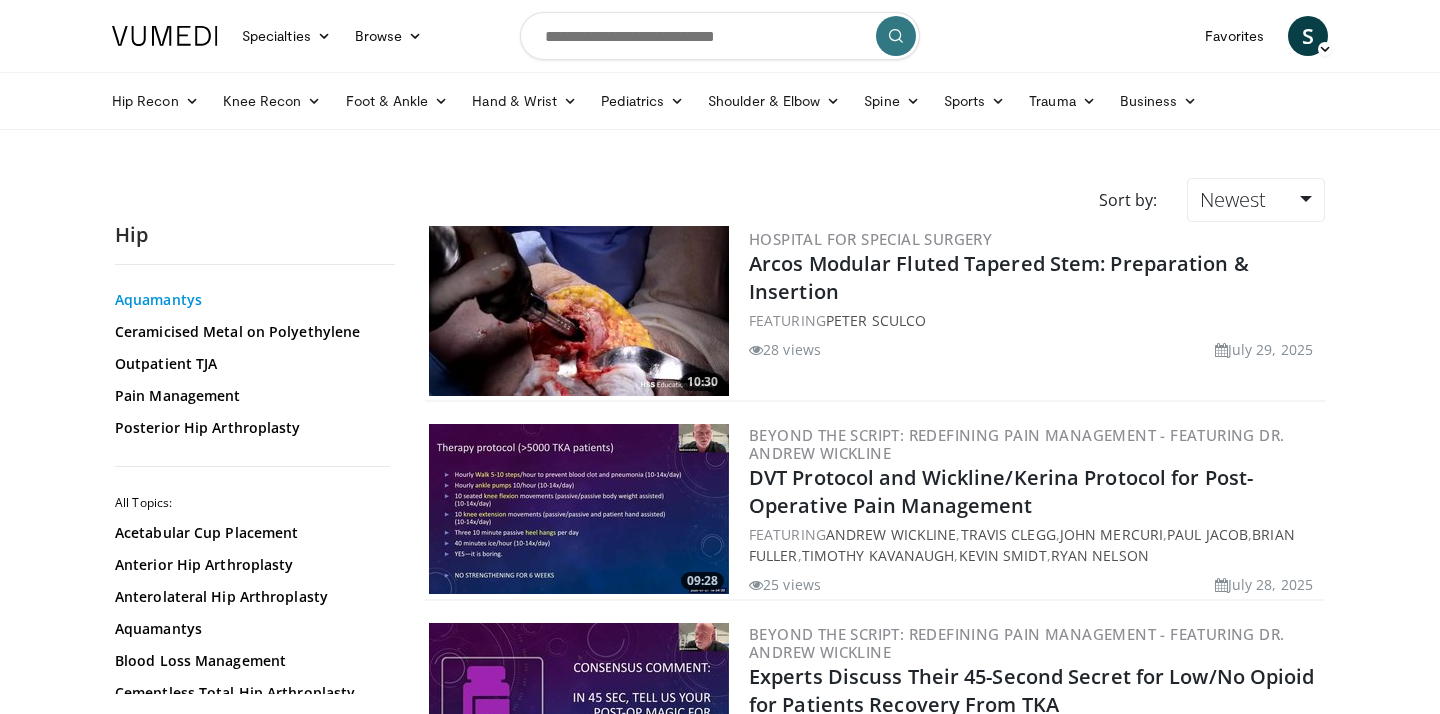 click on "Aquamantys" at bounding box center [250, 300] 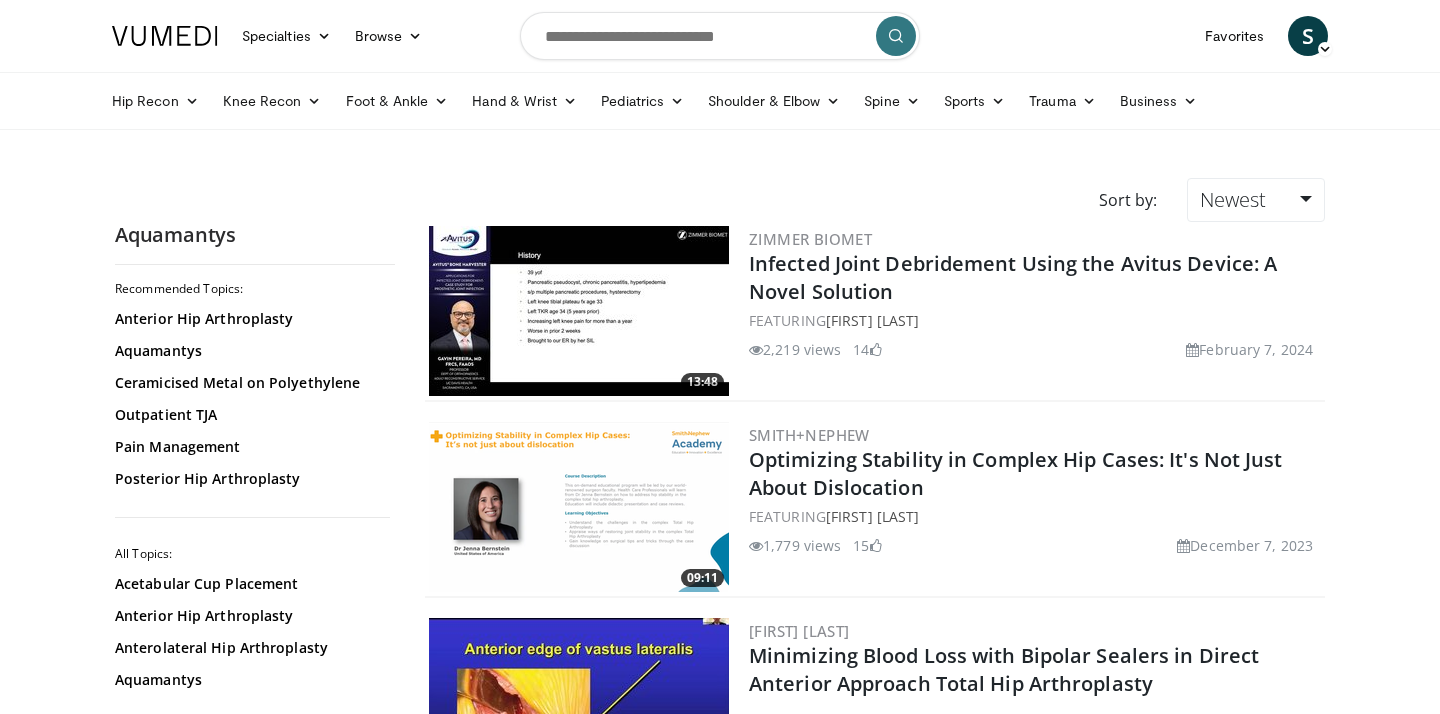 scroll, scrollTop: 0, scrollLeft: 0, axis: both 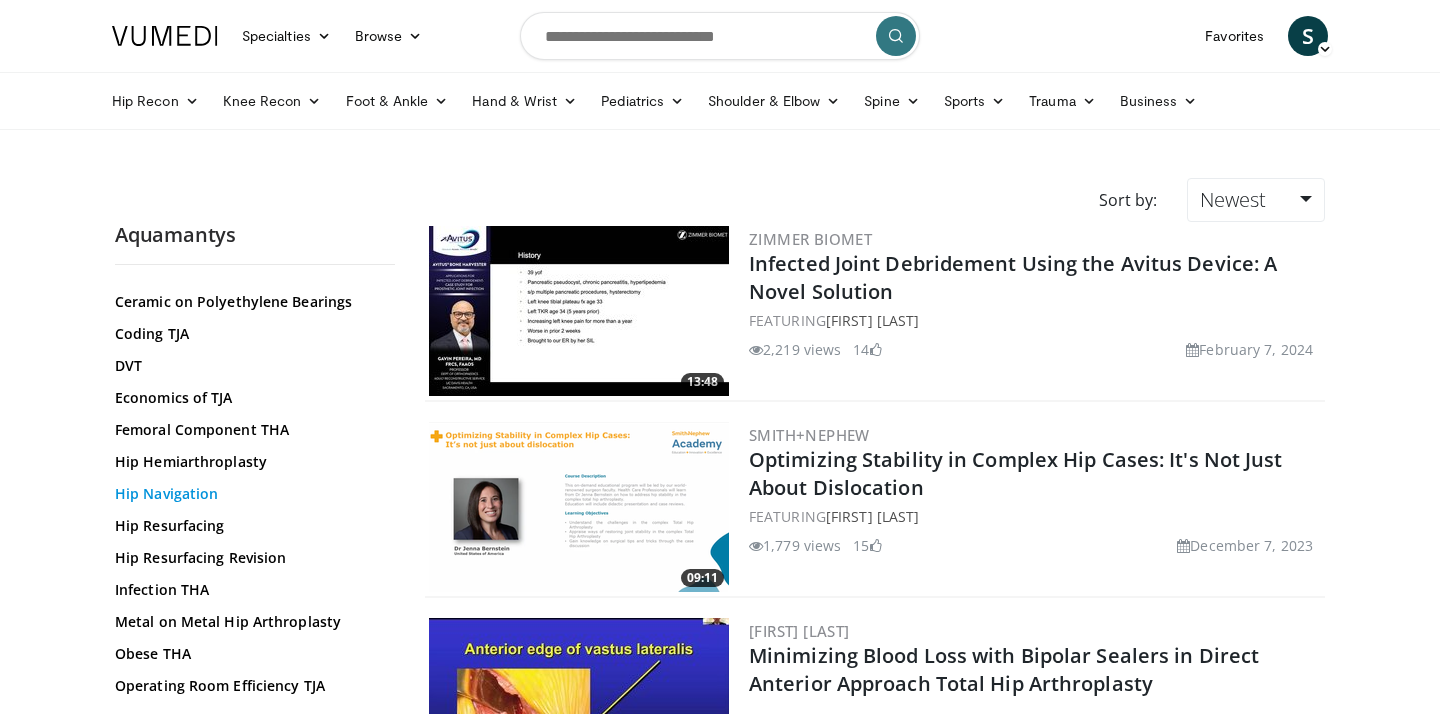 click on "Hip Navigation" at bounding box center [250, 494] 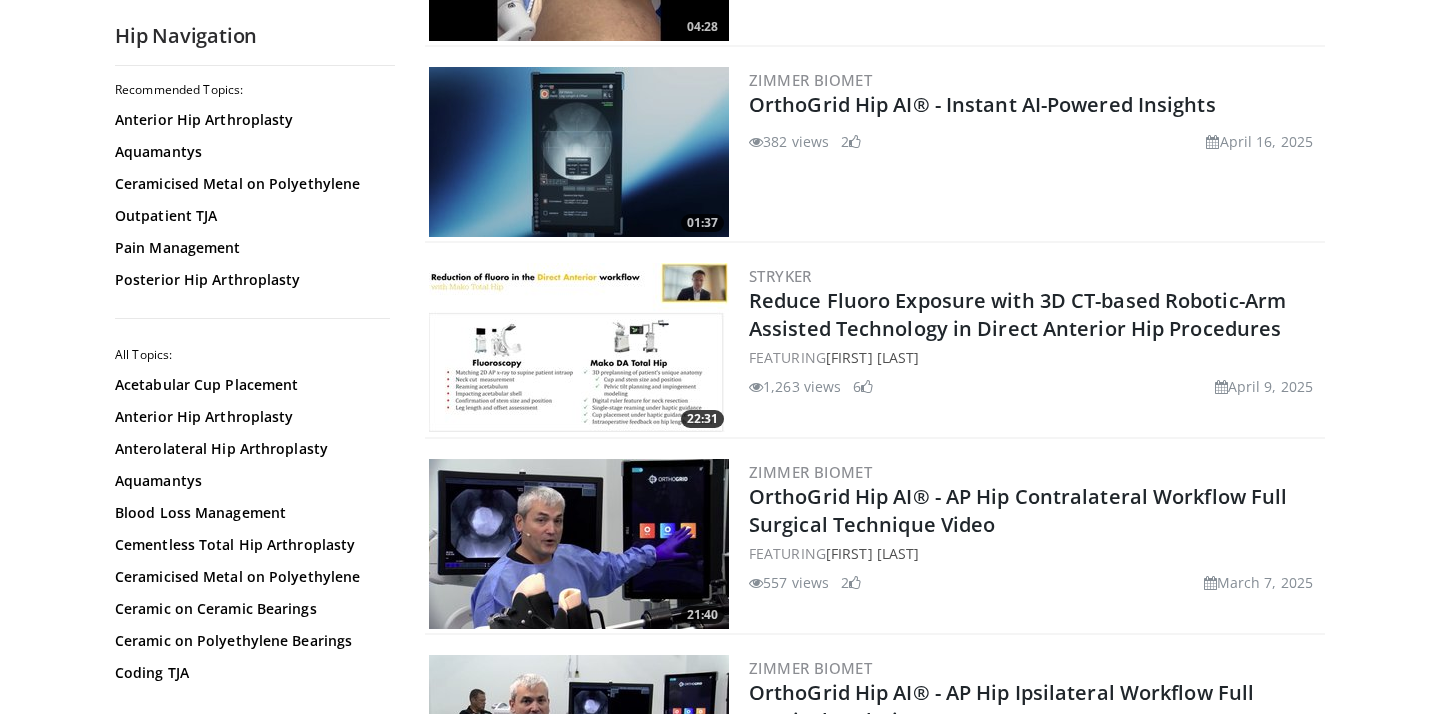 scroll, scrollTop: 1063, scrollLeft: 0, axis: vertical 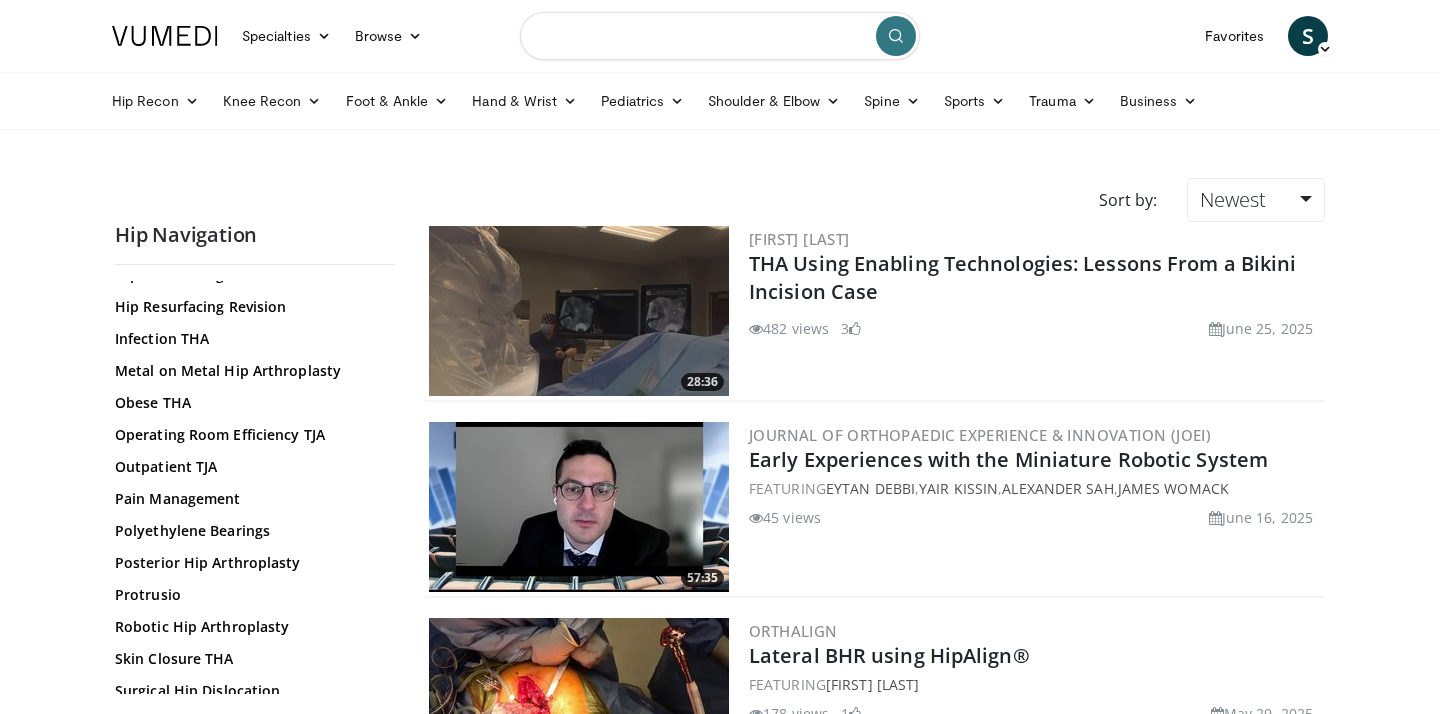 click at bounding box center (720, 36) 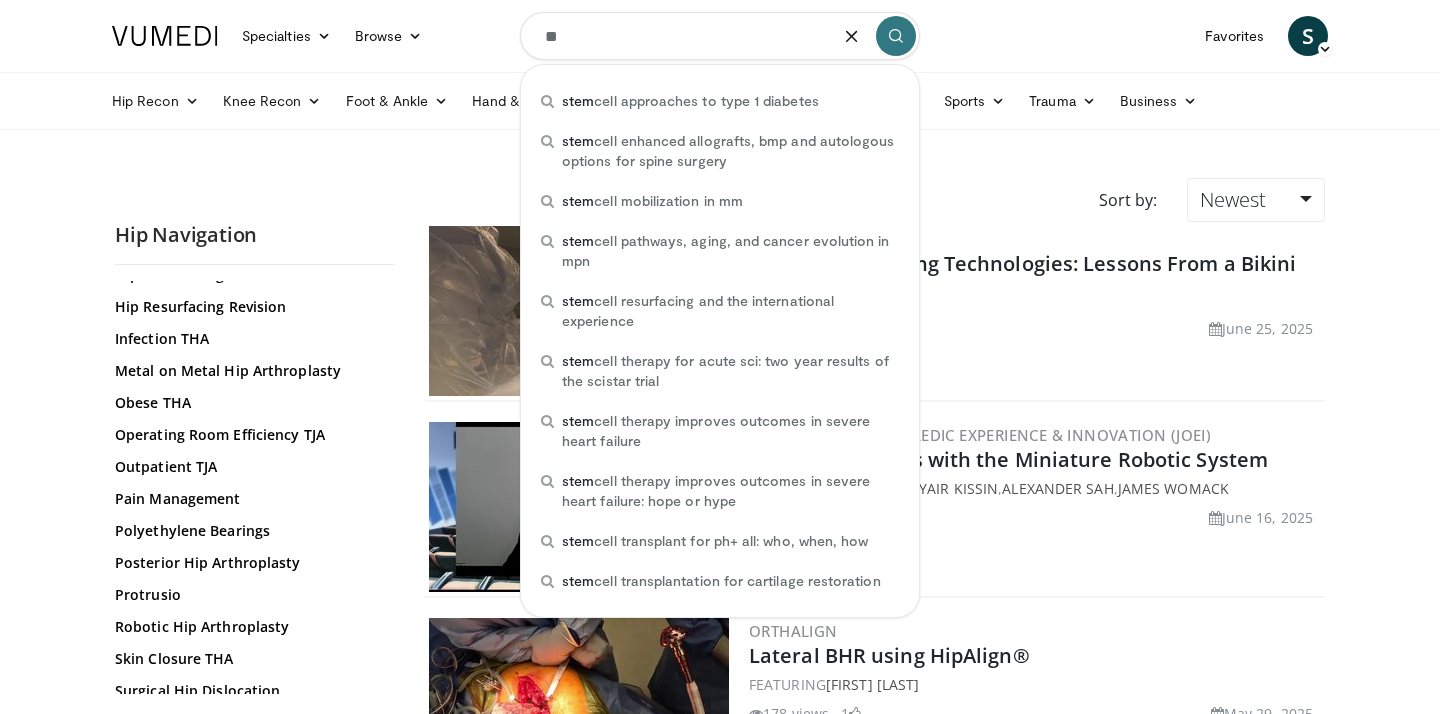 type on "*" 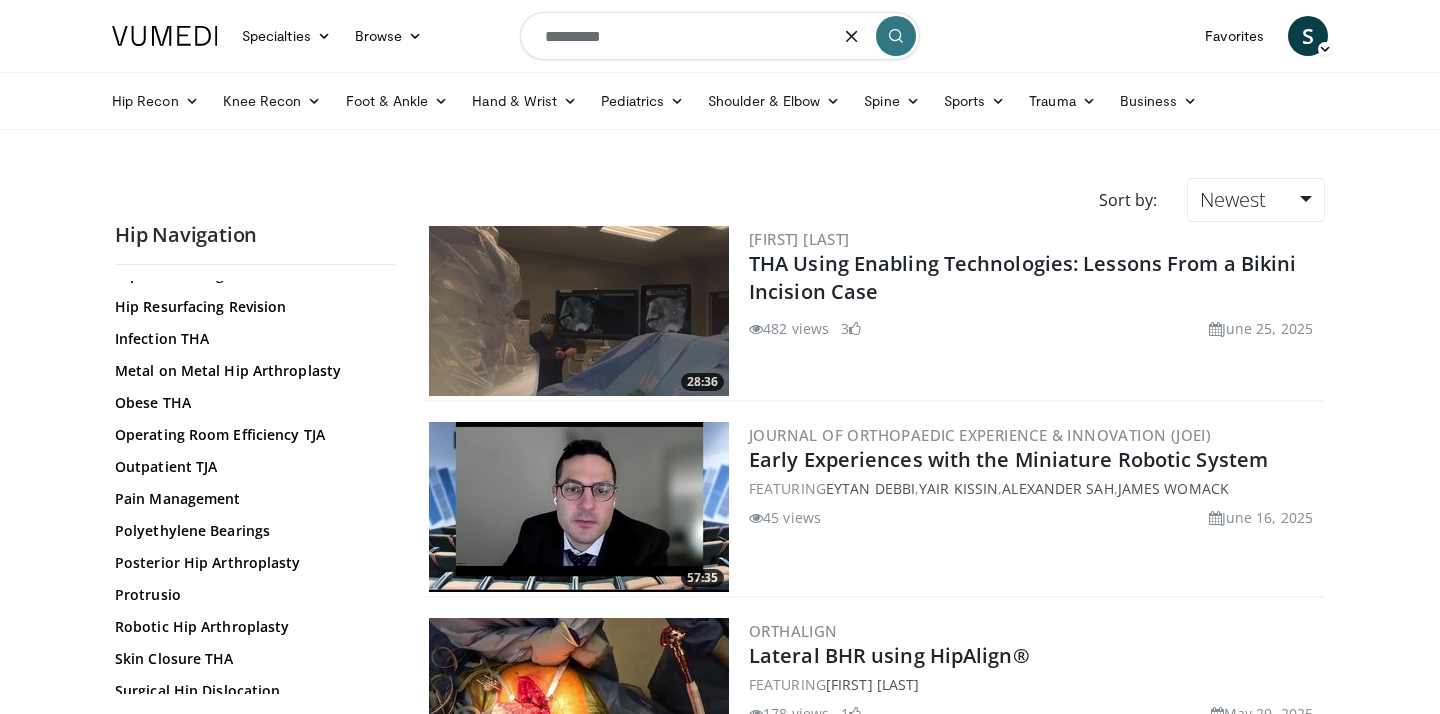 type on "*********" 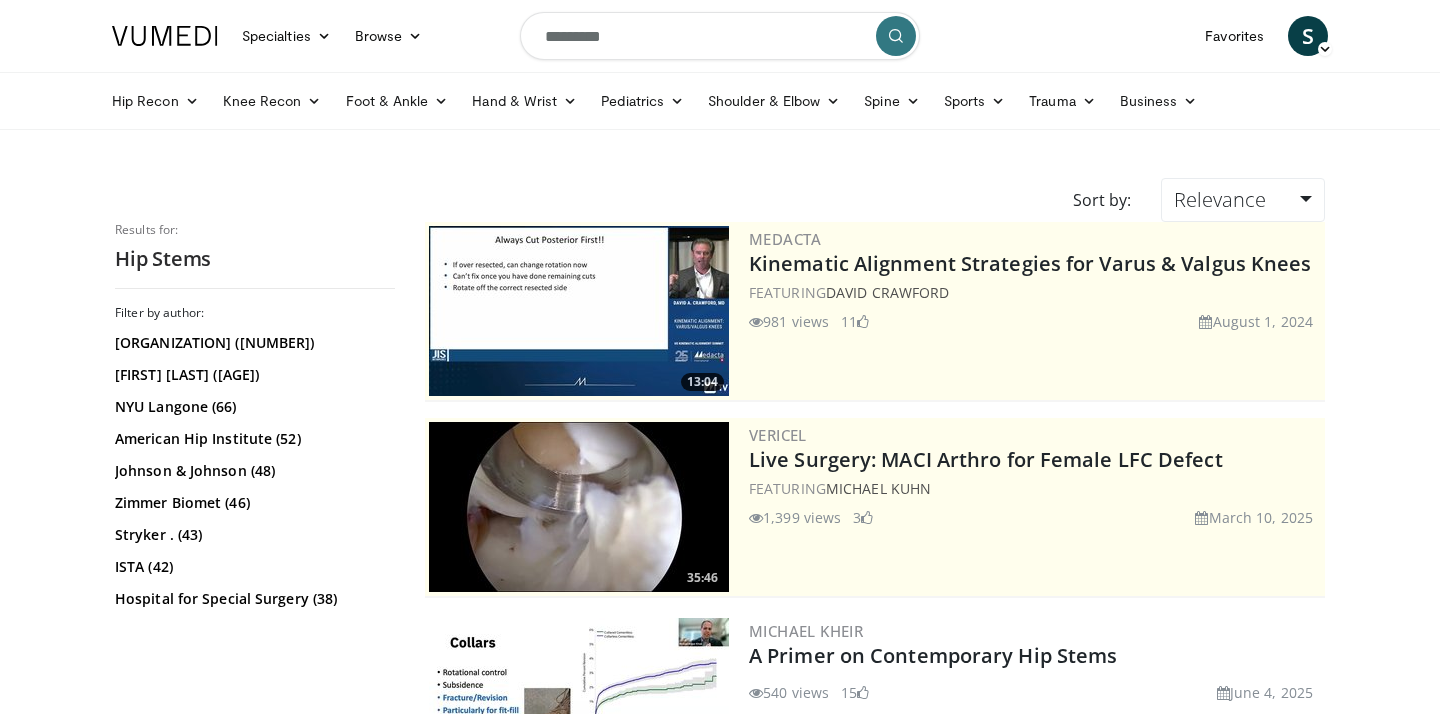 scroll, scrollTop: 0, scrollLeft: 0, axis: both 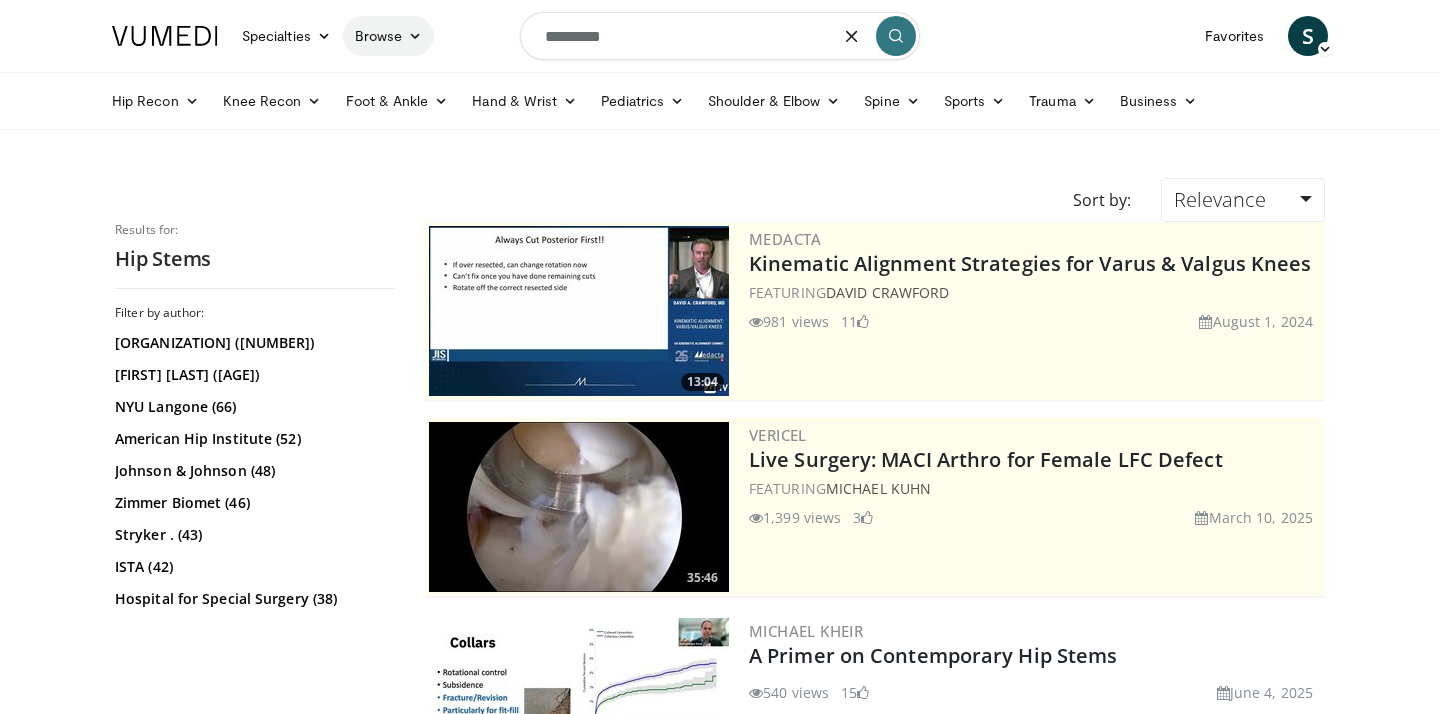 drag, startPoint x: 0, startPoint y: 0, endPoint x: 370, endPoint y: 28, distance: 371.05795 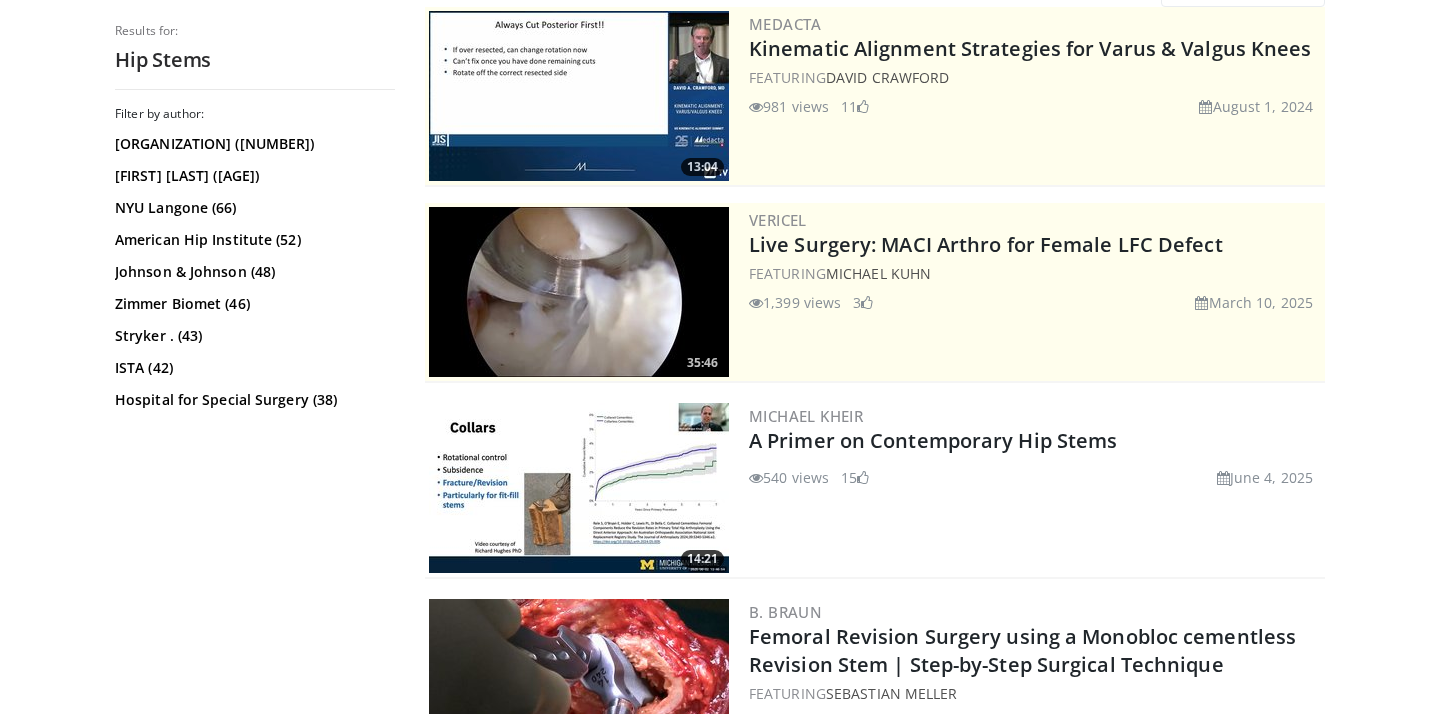 scroll, scrollTop: 314, scrollLeft: 0, axis: vertical 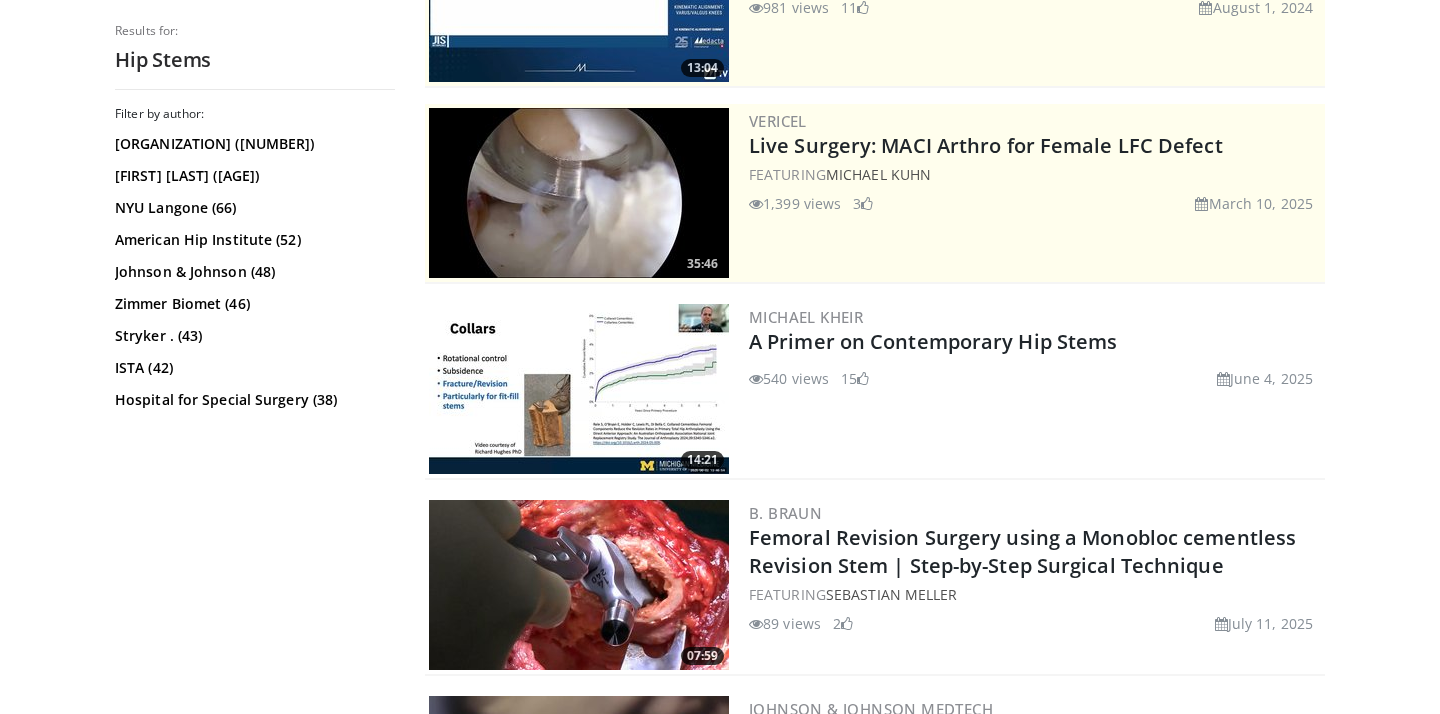 click on "Filter by author:
International Society for Hip Arthroscopy (640)
Benjamin G. Domb (73)
NYU Langone (66)
American Hip Institute (52)
Johnson & Johnson (48)
Zimmer Biomet (46)
Stryker . (43)
ISTA  (42)
Hospital for Special Surgery (38)
FORE  (36)
Smith & Nephew (33)
B. Braun (30)
Marc Safran (29)
Link . (27)
Arthroplasty Society In Asia (26)" at bounding box center [255, 403] 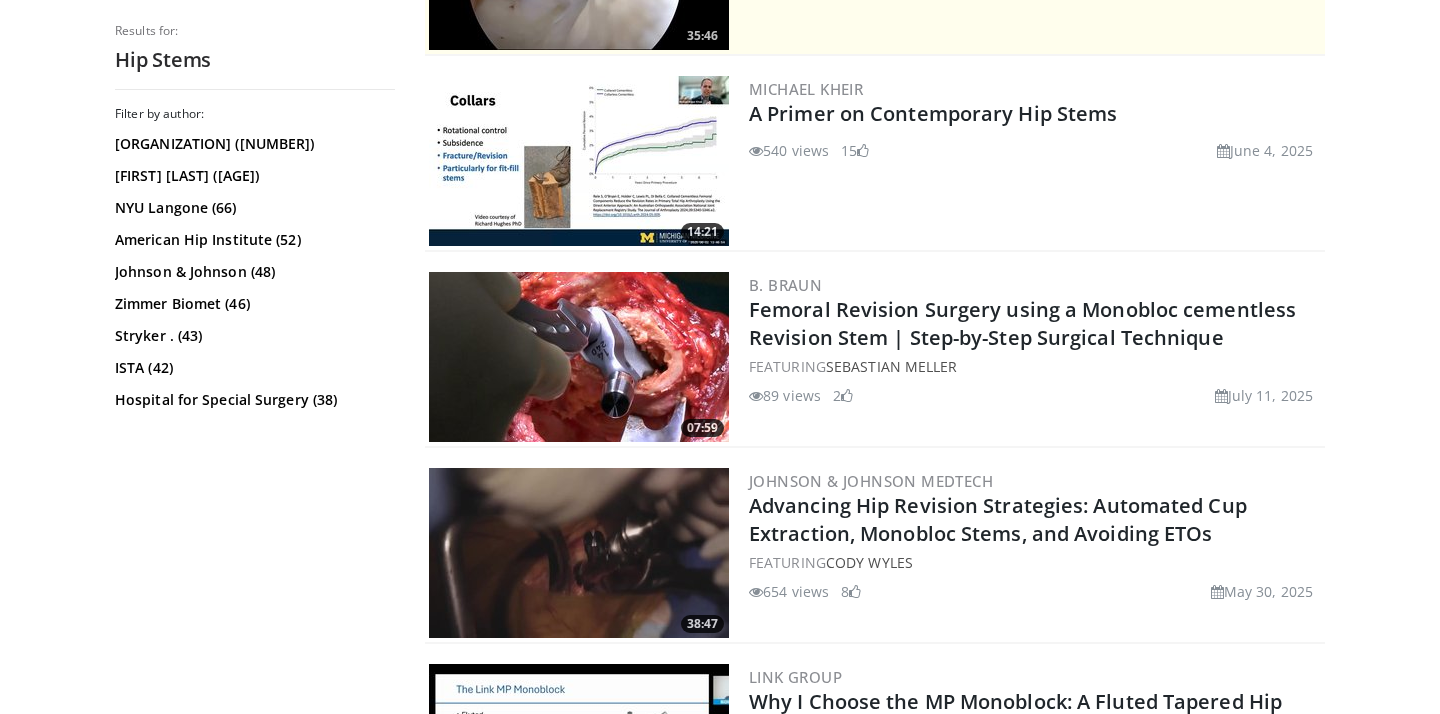scroll, scrollTop: 0, scrollLeft: 0, axis: both 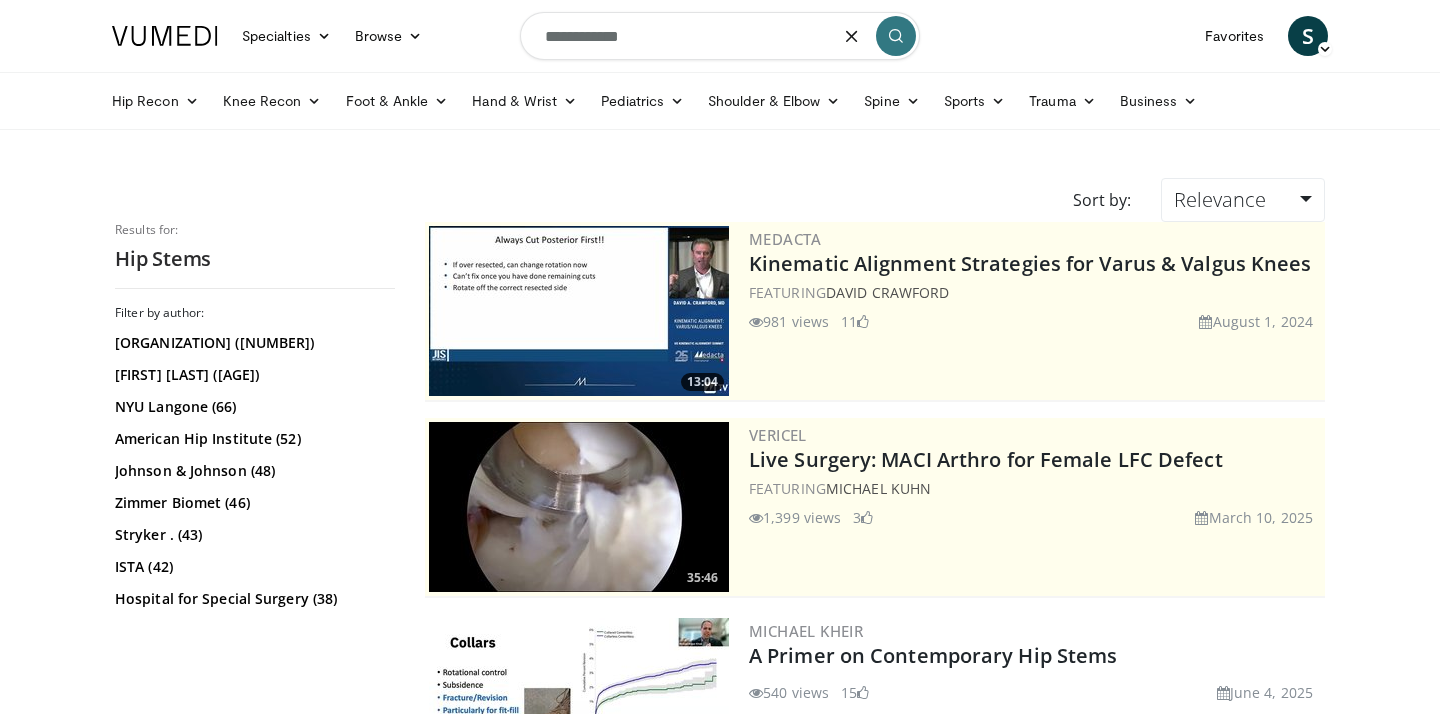 drag, startPoint x: 669, startPoint y: 29, endPoint x: 337, endPoint y: -17, distance: 335.1716 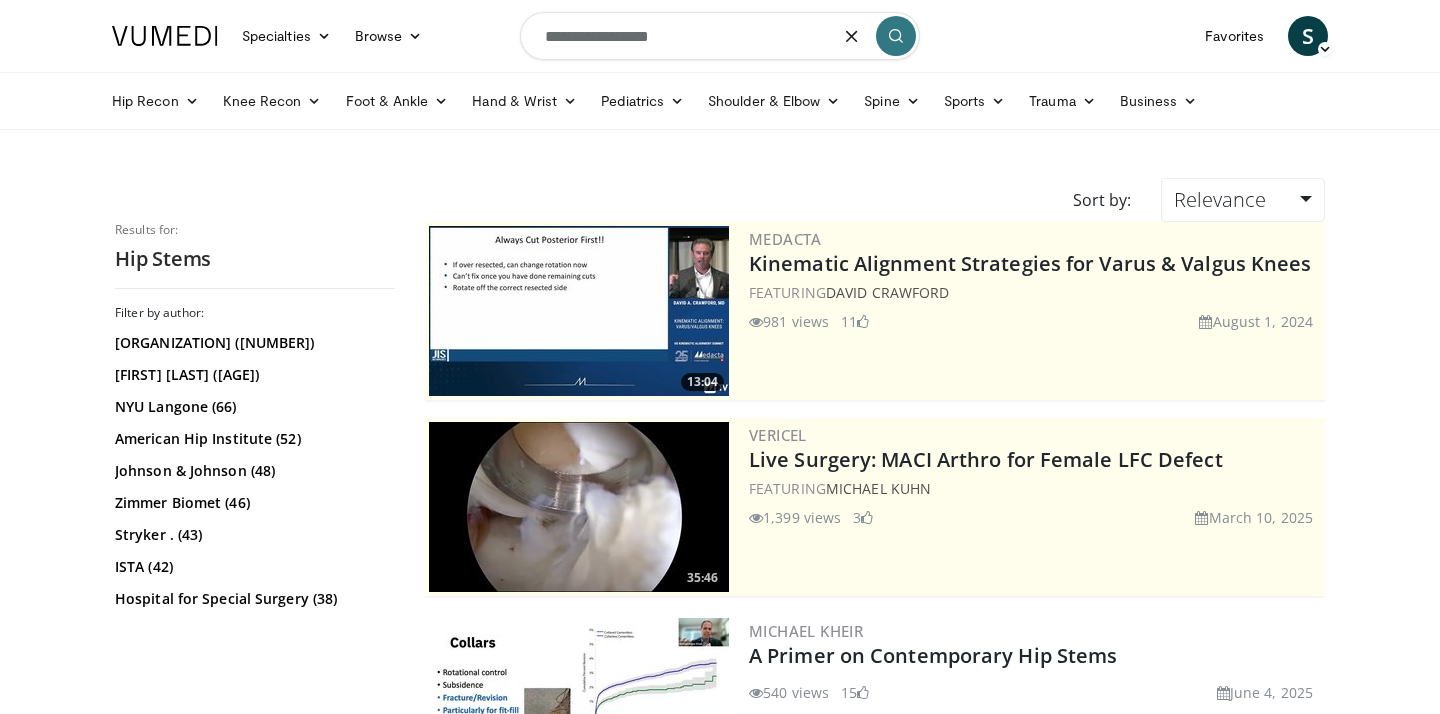 type on "**********" 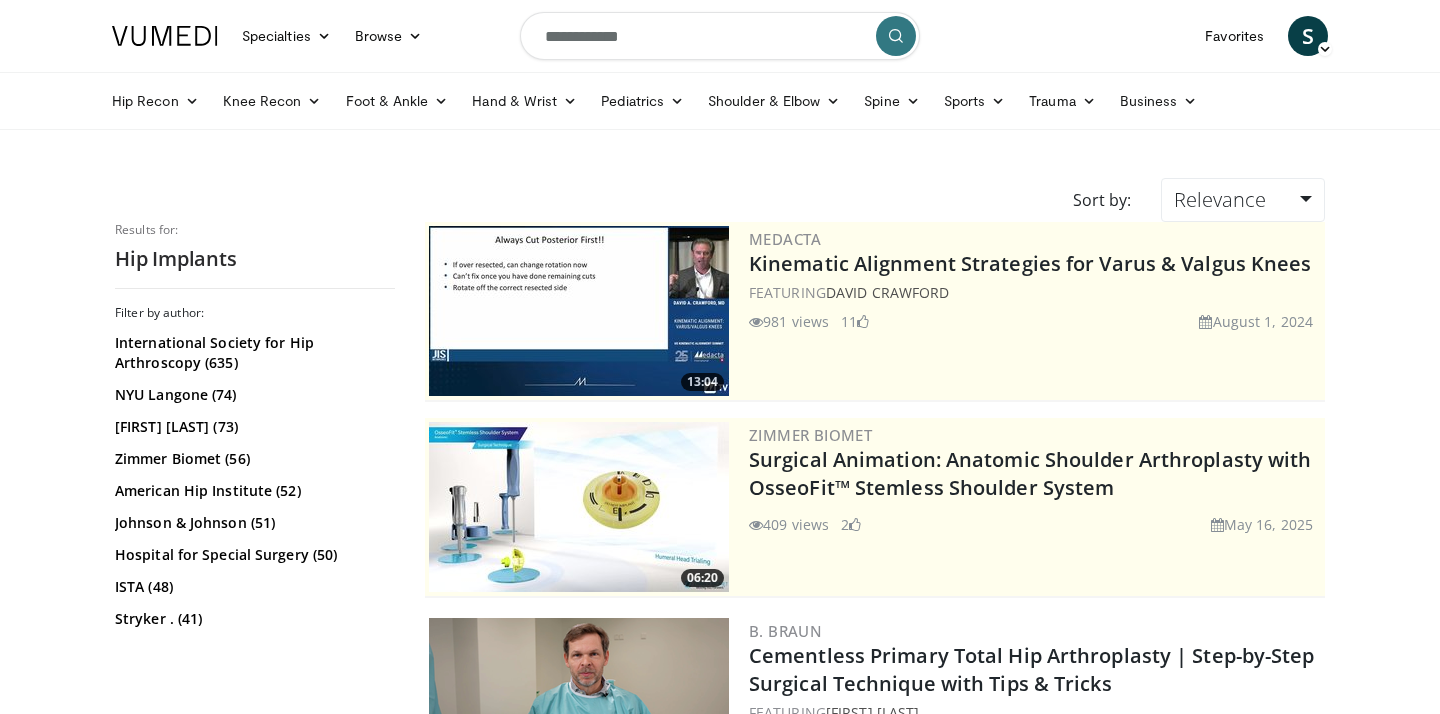 scroll, scrollTop: 62, scrollLeft: 0, axis: vertical 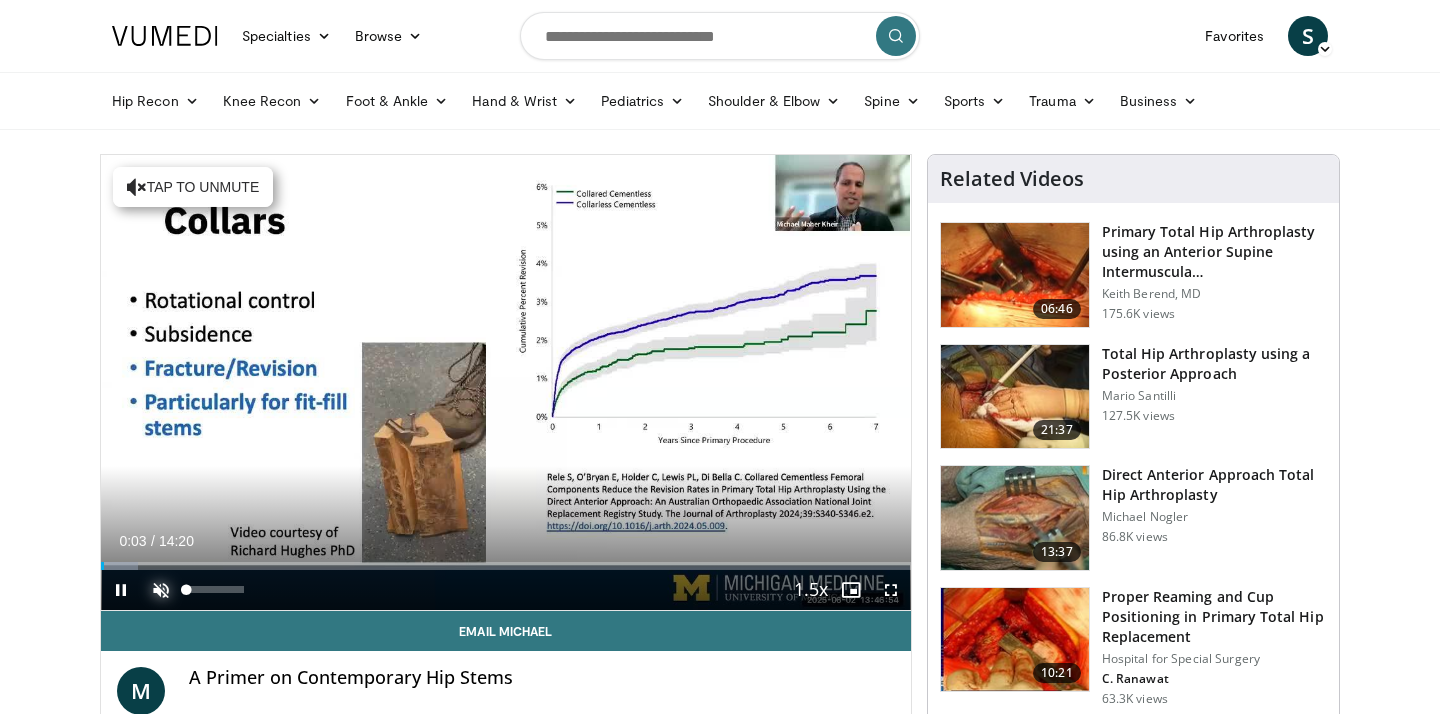 click at bounding box center [161, 590] 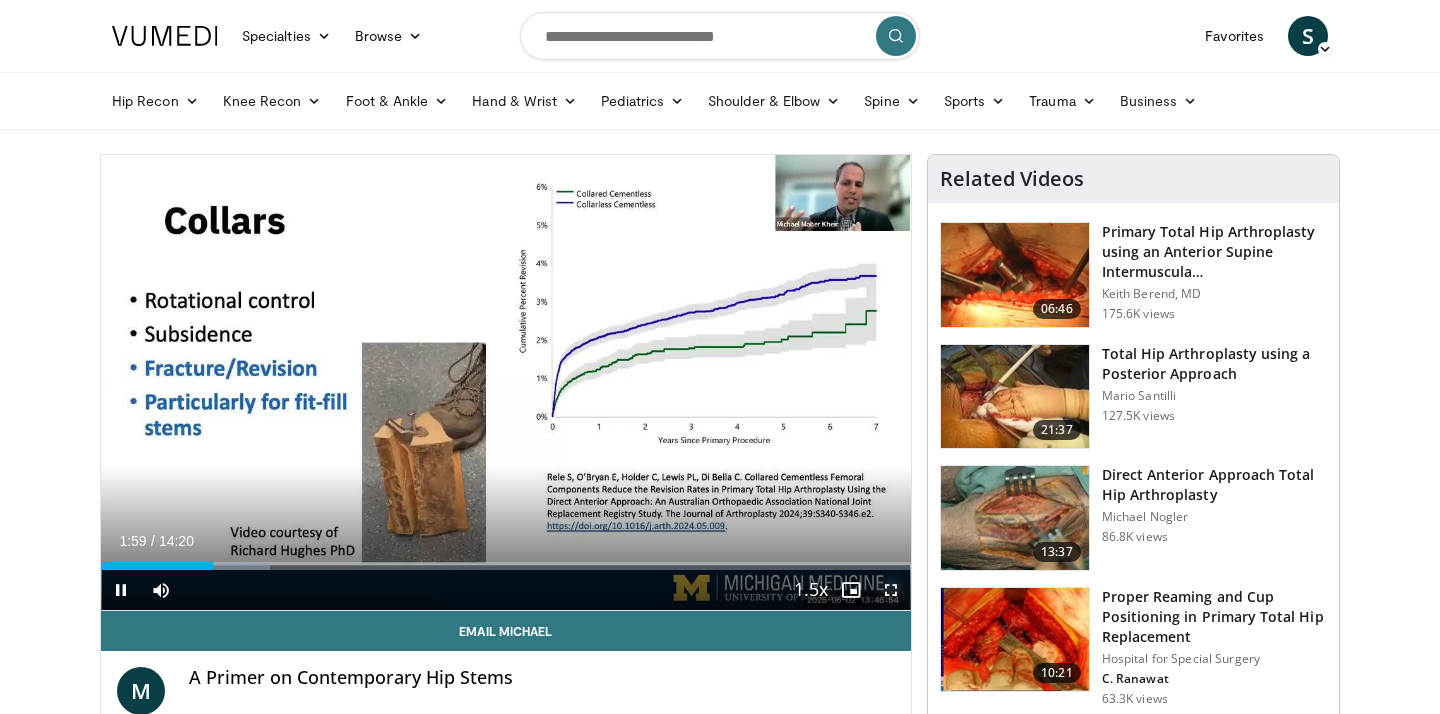 click at bounding box center (891, 590) 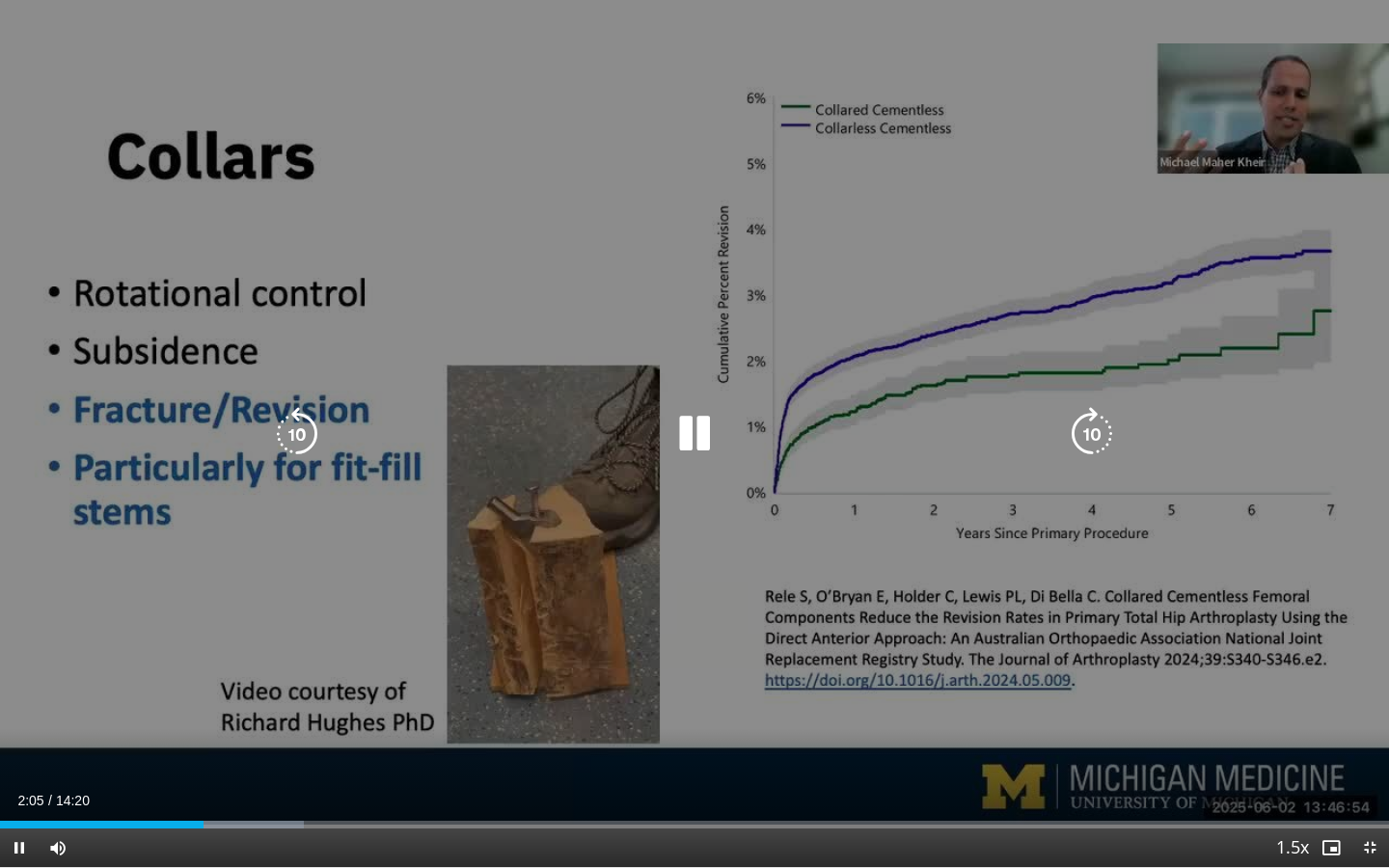 click on "10 seconds
Tap to unmute" at bounding box center [694, 433] 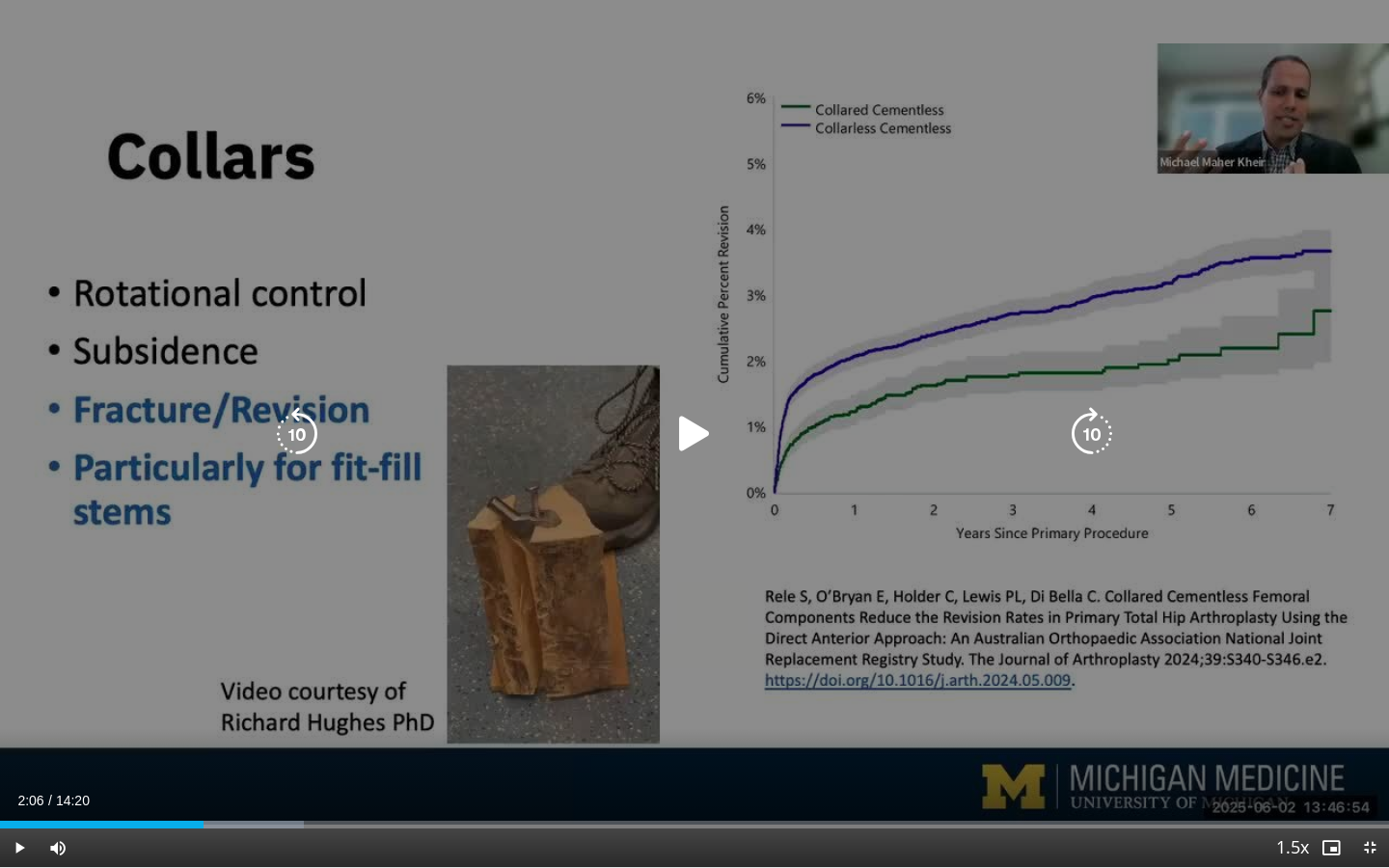 click at bounding box center (694, 434) 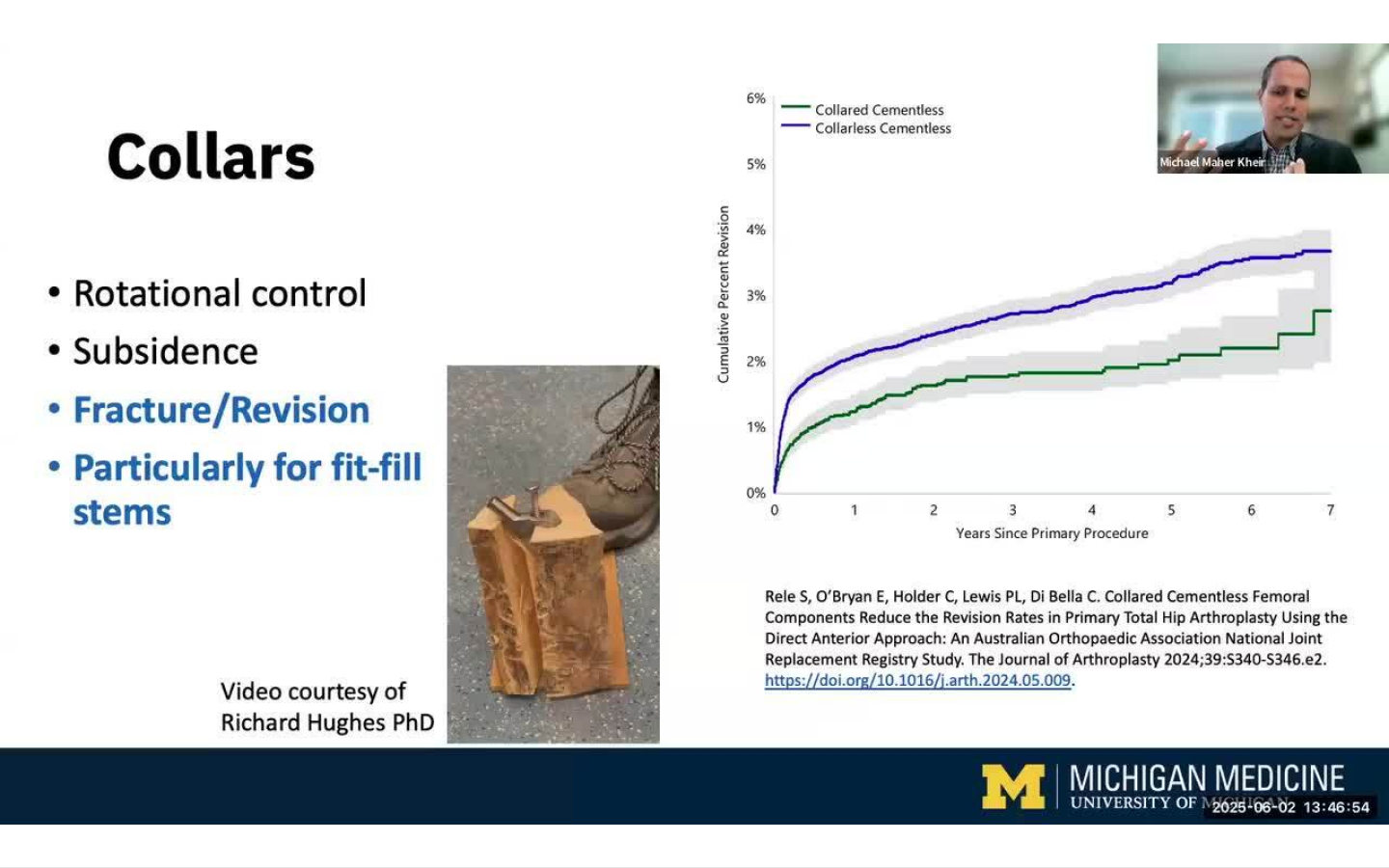 type 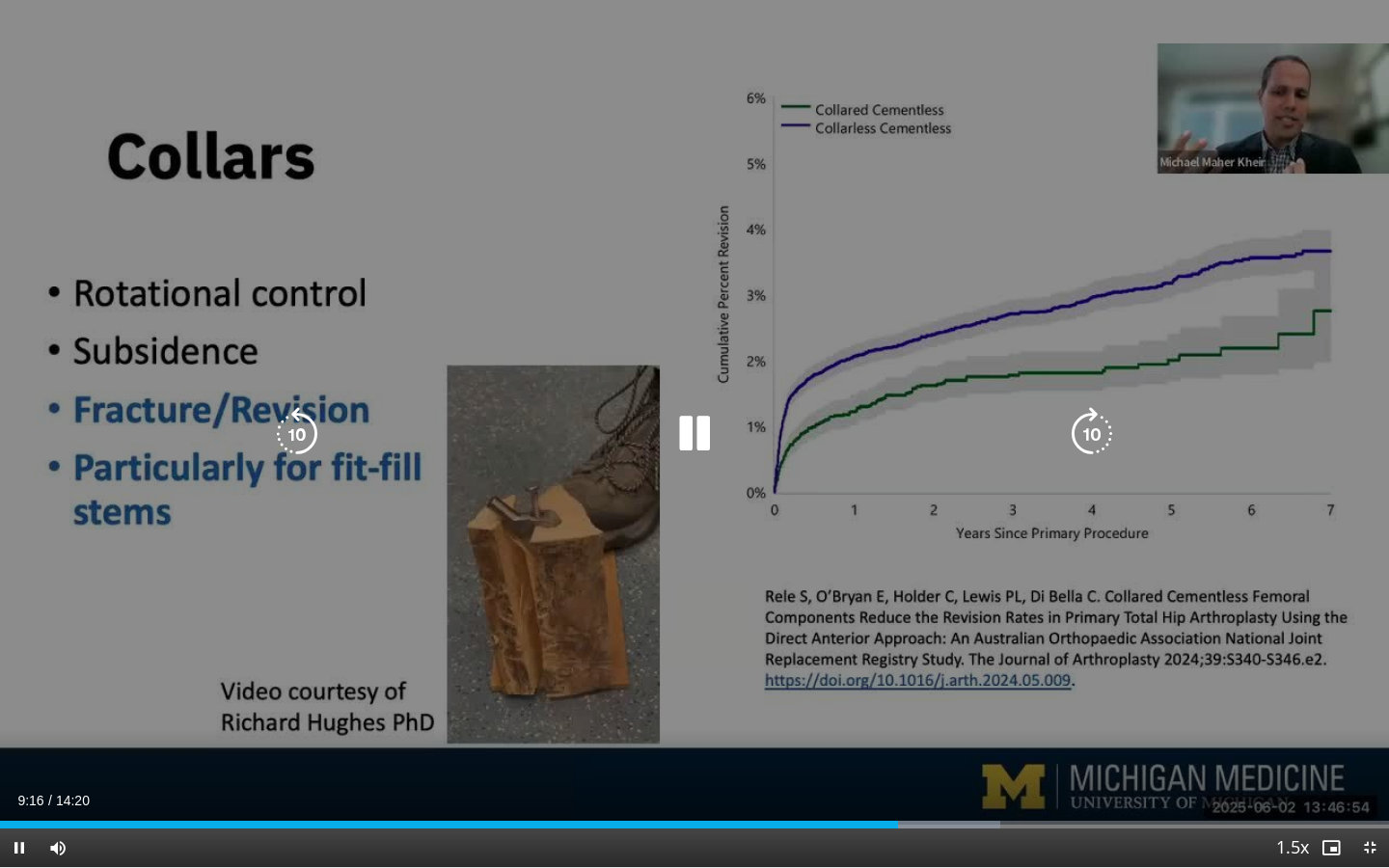 click at bounding box center [694, 434] 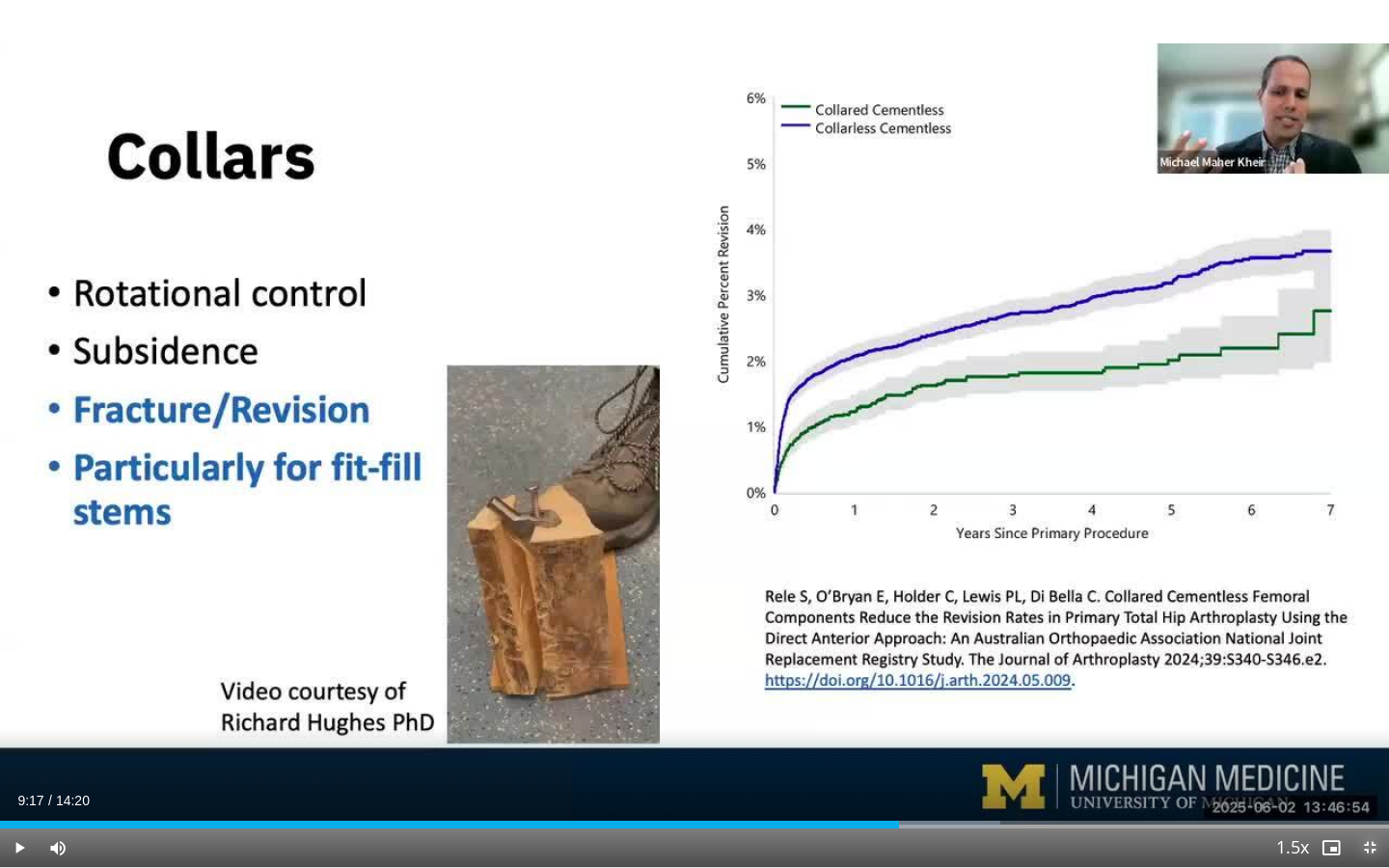 click at bounding box center (1370, 848) 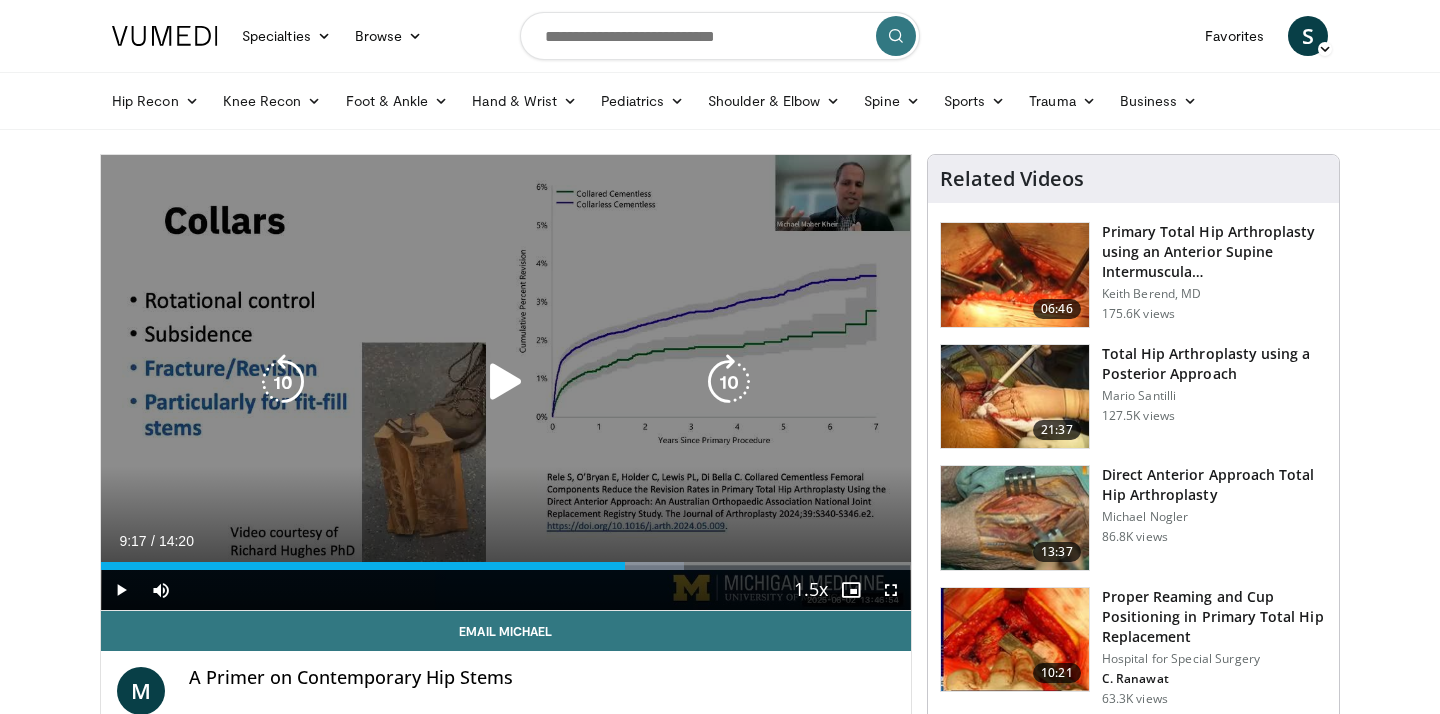 click at bounding box center [506, 382] 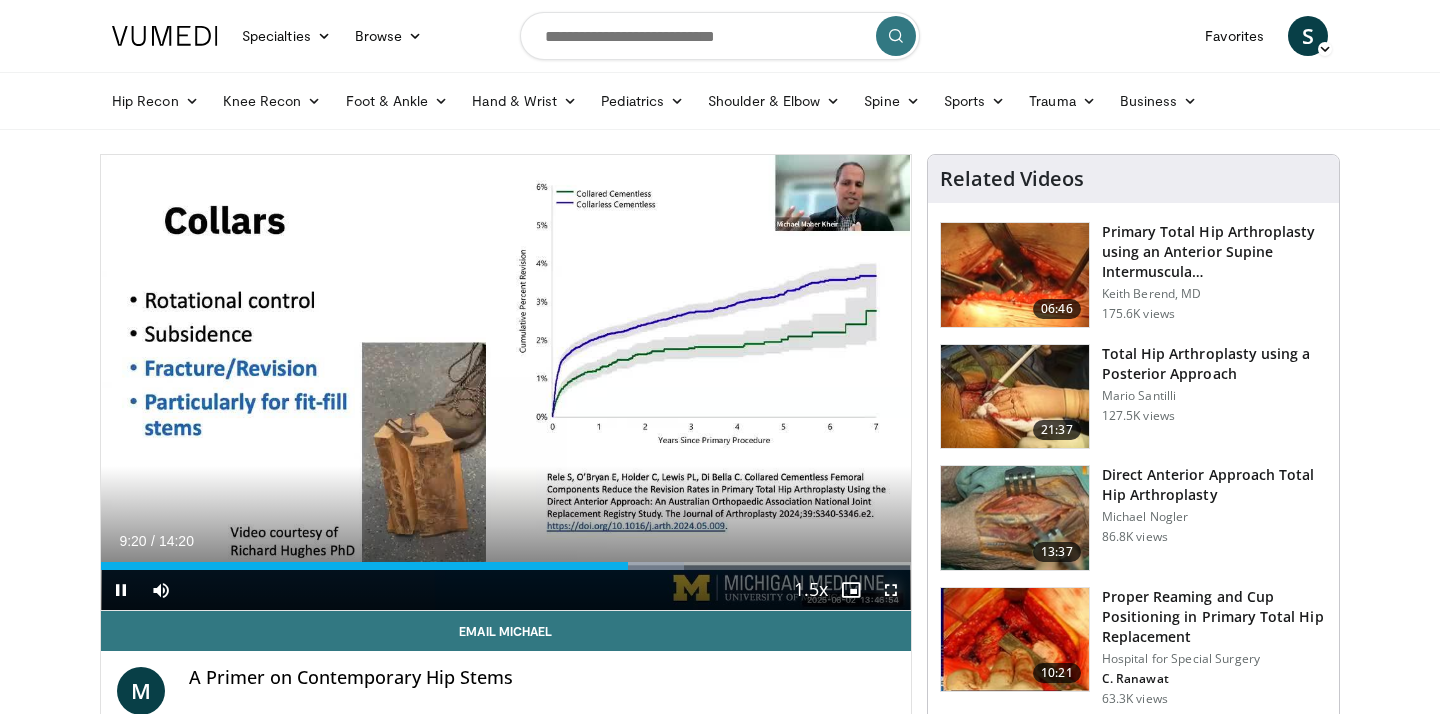 click at bounding box center [891, 590] 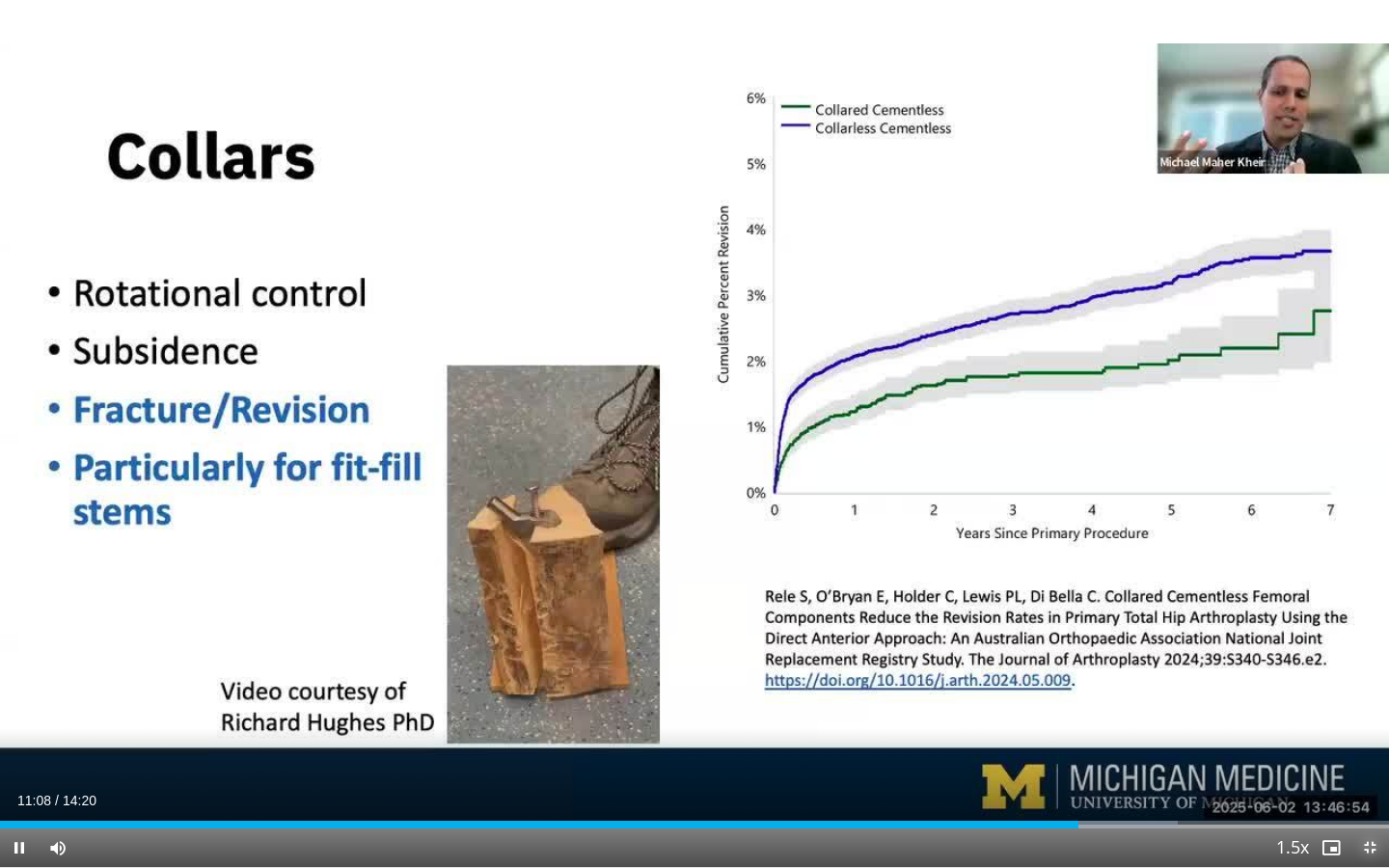 click at bounding box center [1370, 848] 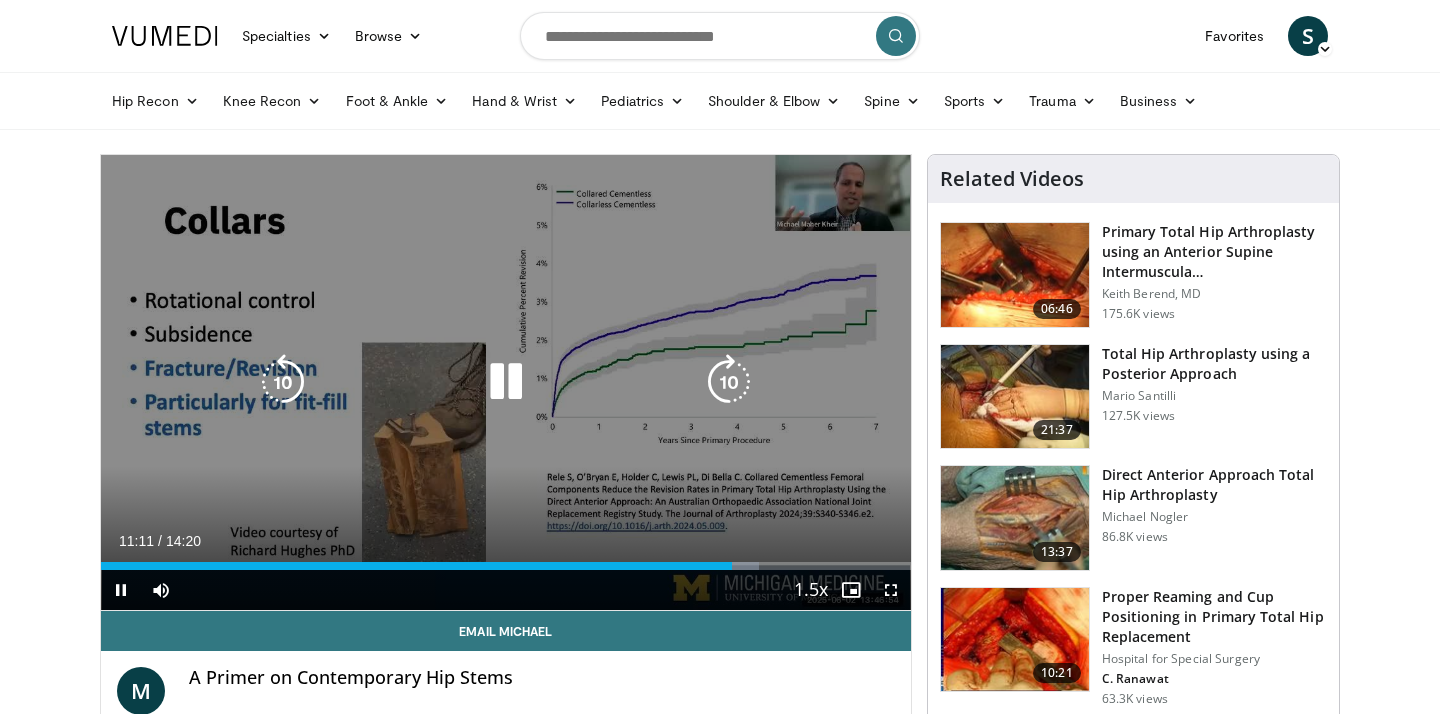 click at bounding box center [506, 382] 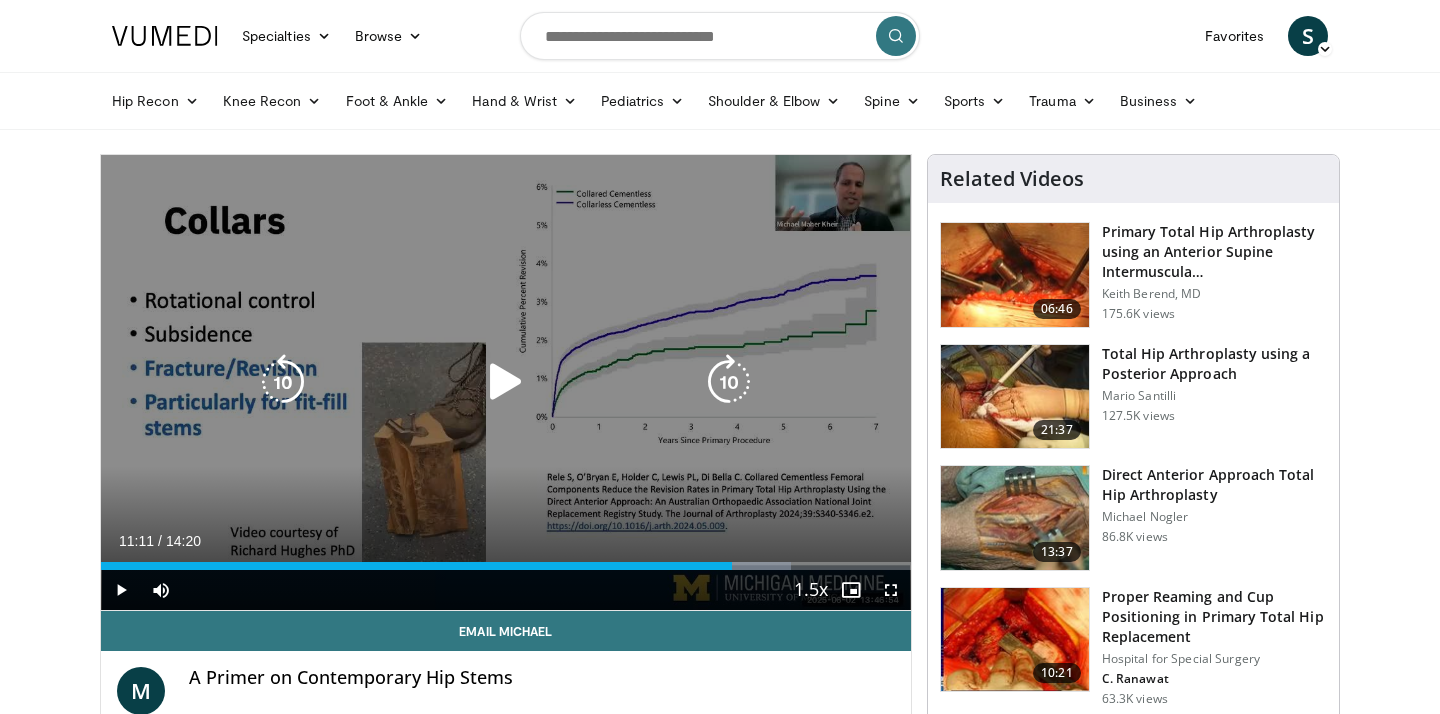 click at bounding box center [506, 382] 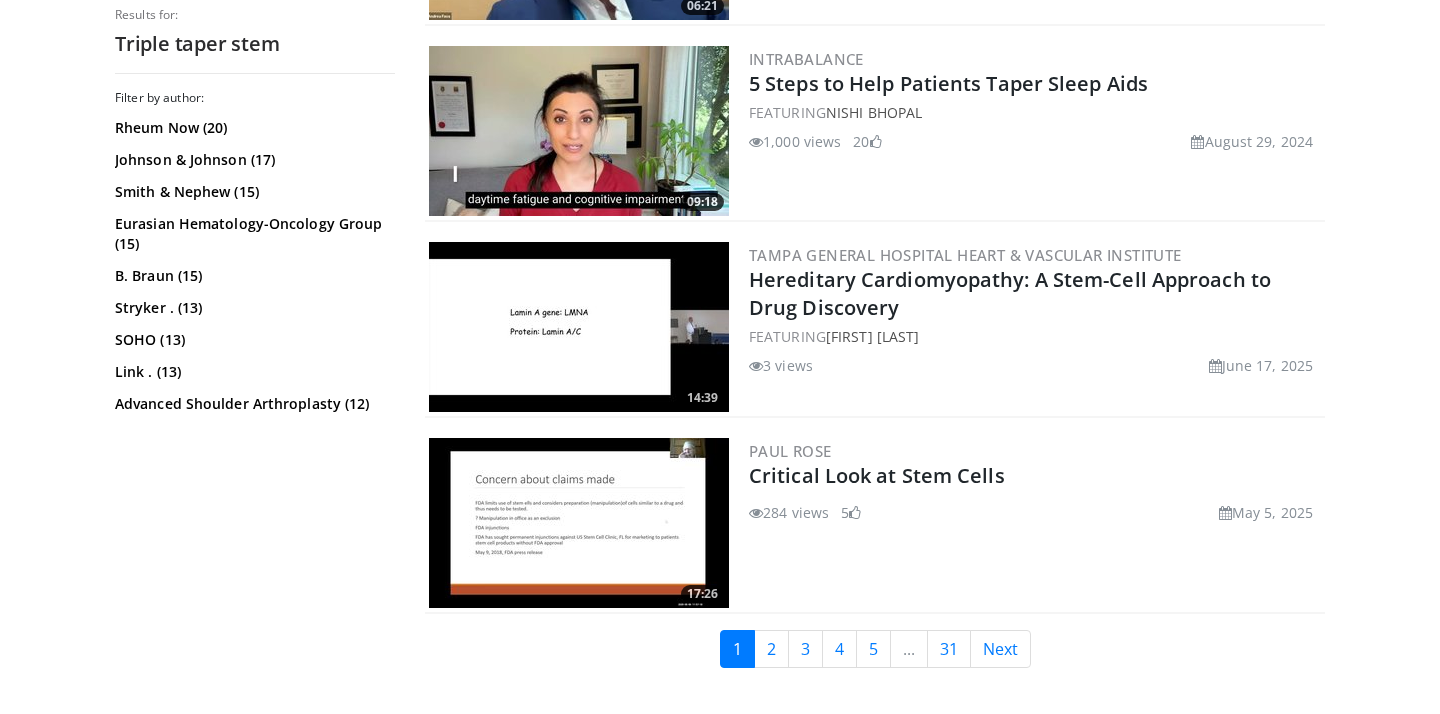 scroll, scrollTop: 4948, scrollLeft: 0, axis: vertical 